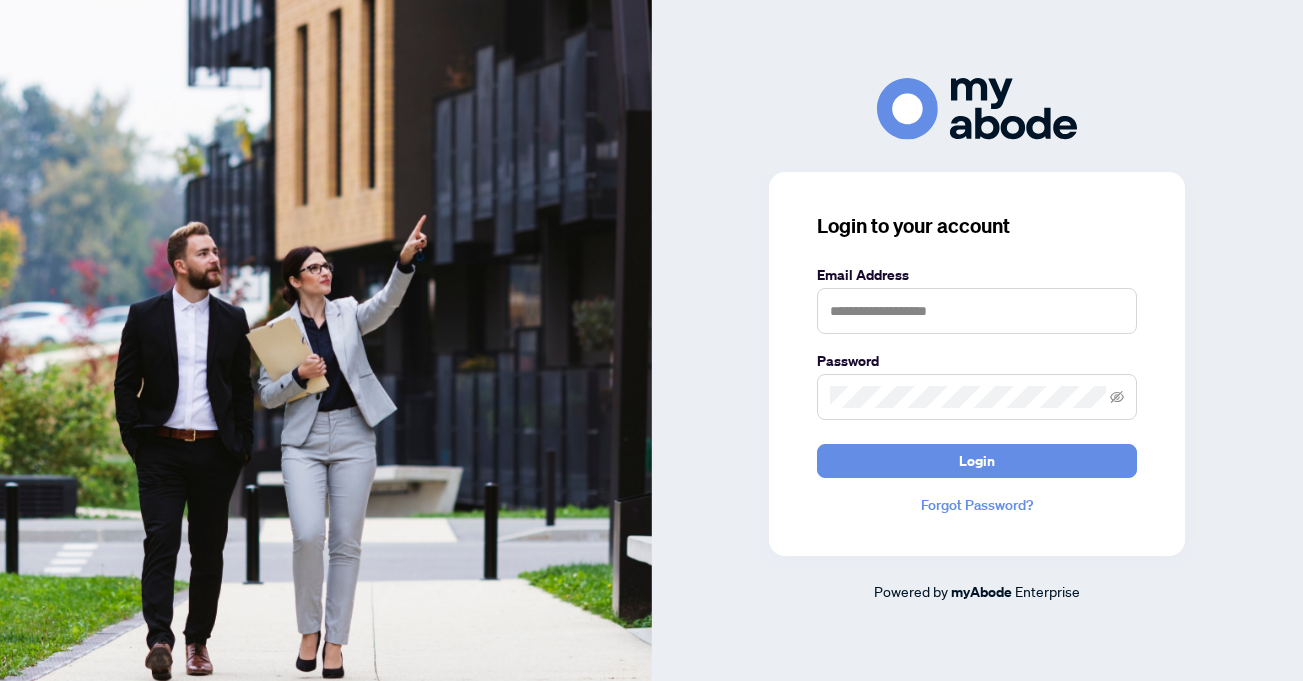 scroll, scrollTop: 0, scrollLeft: 0, axis: both 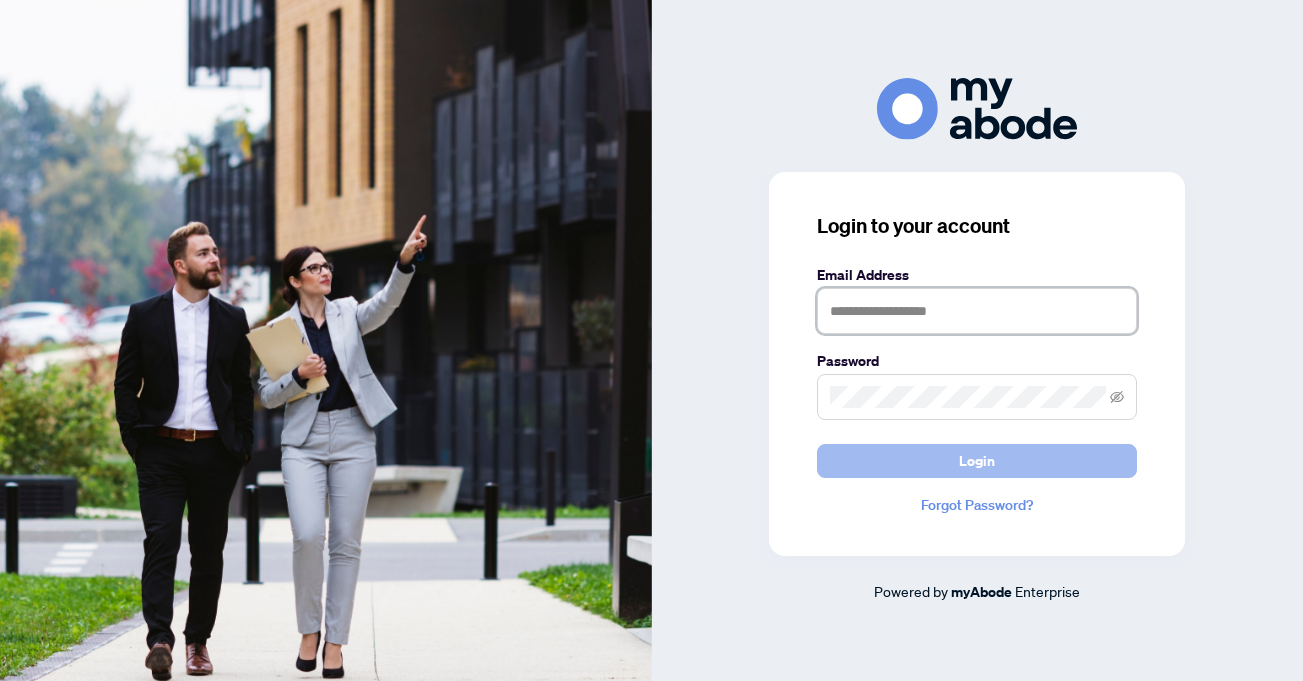 type on "**********" 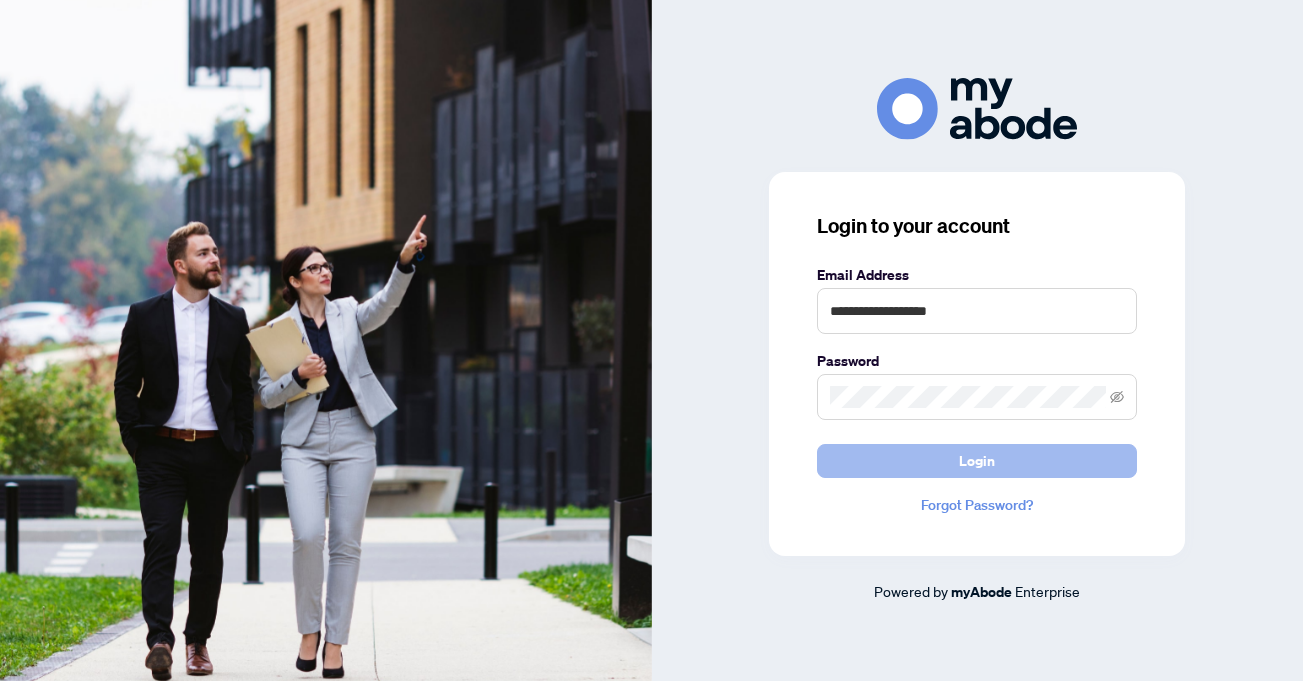 click on "Login" at bounding box center (977, 461) 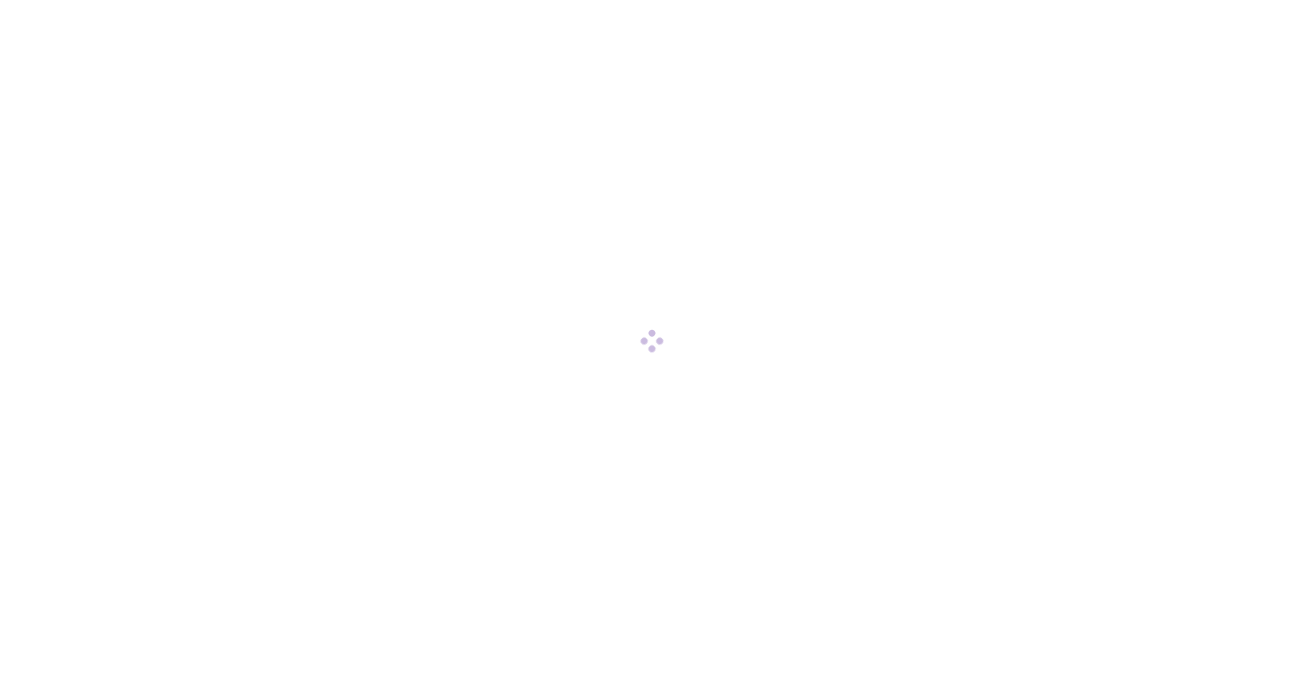 scroll, scrollTop: 0, scrollLeft: 0, axis: both 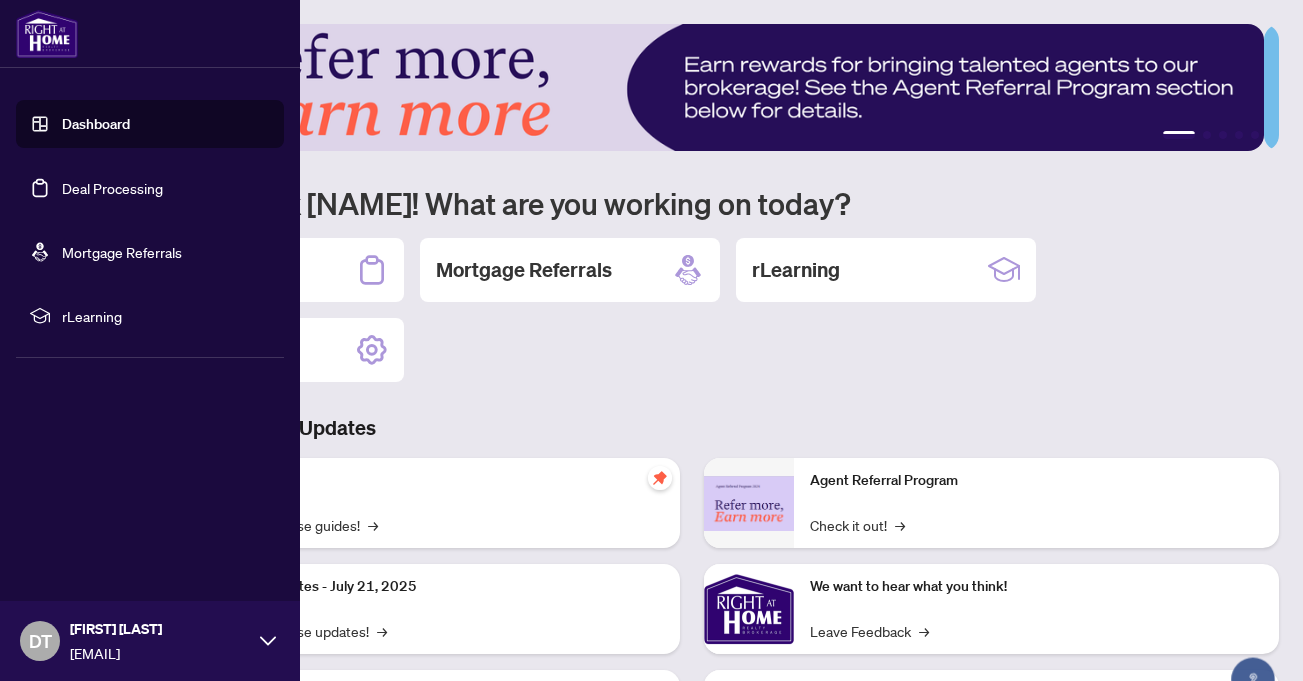 click on "Deal Processing" at bounding box center (112, 188) 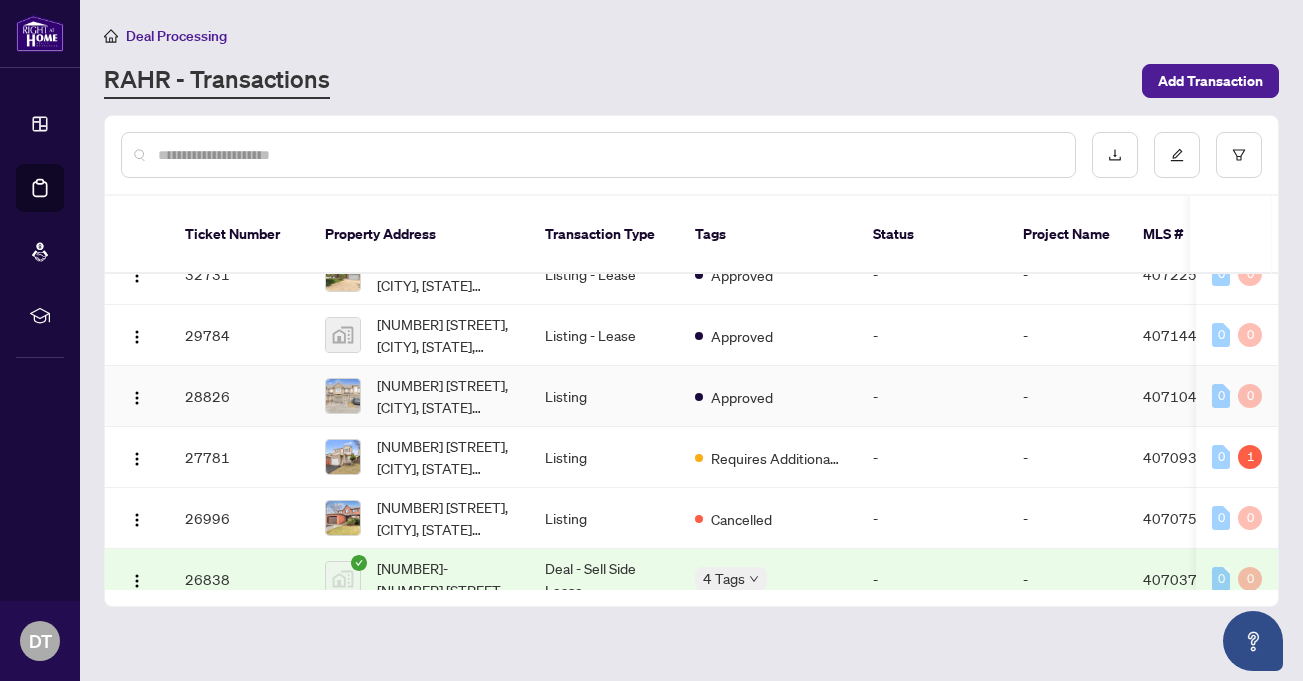 scroll, scrollTop: 800, scrollLeft: 0, axis: vertical 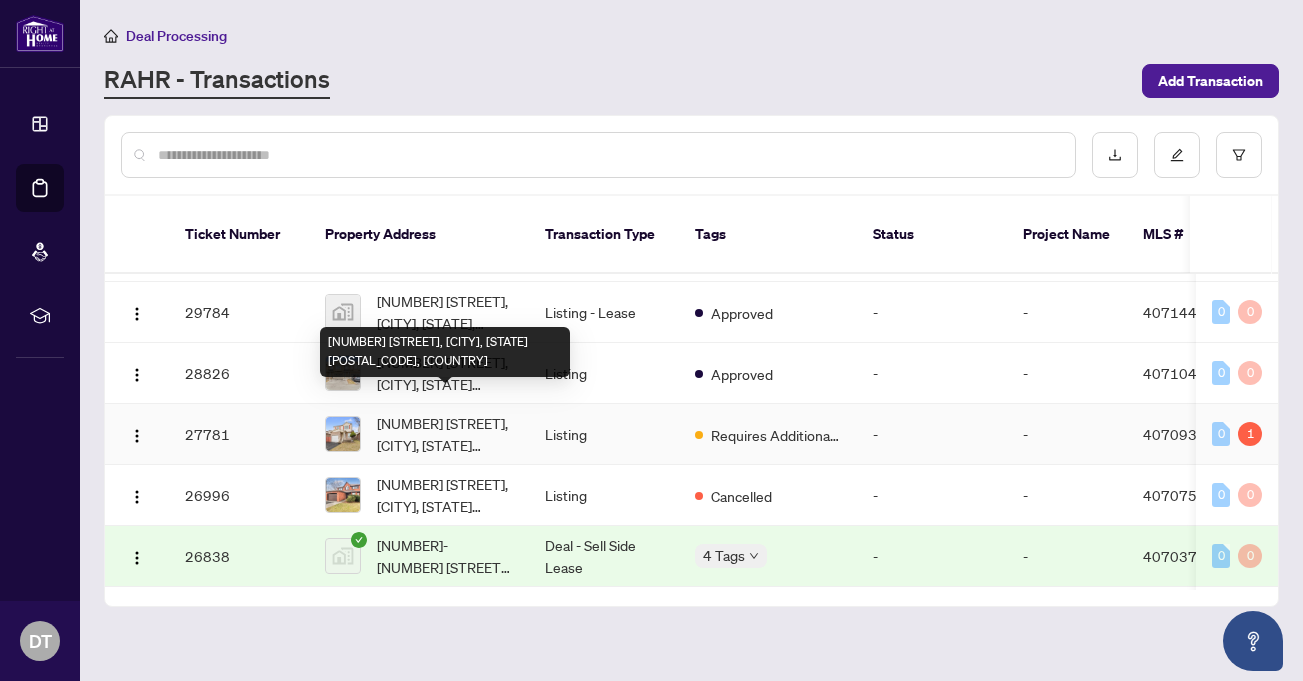 click on "[NUMBER] [STREET], [CITY], [STATE] [POSTAL_CODE], [COUNTRY]" at bounding box center [445, 434] 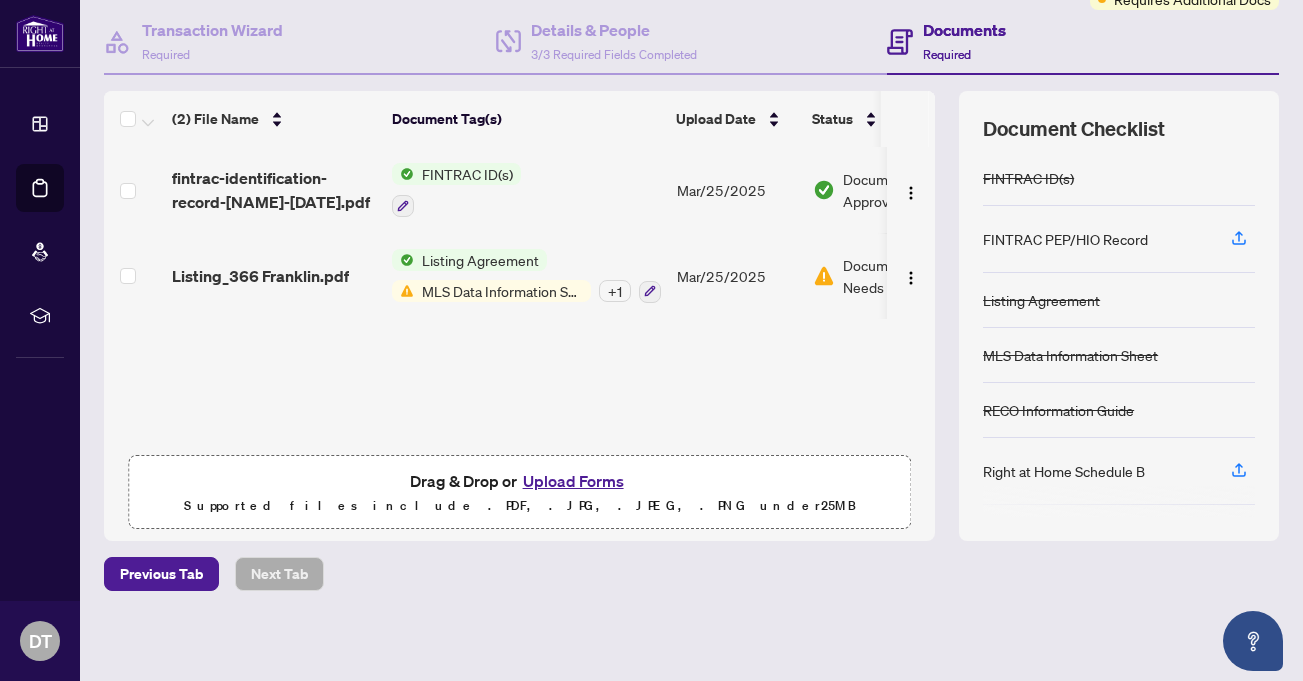 scroll, scrollTop: 186, scrollLeft: 0, axis: vertical 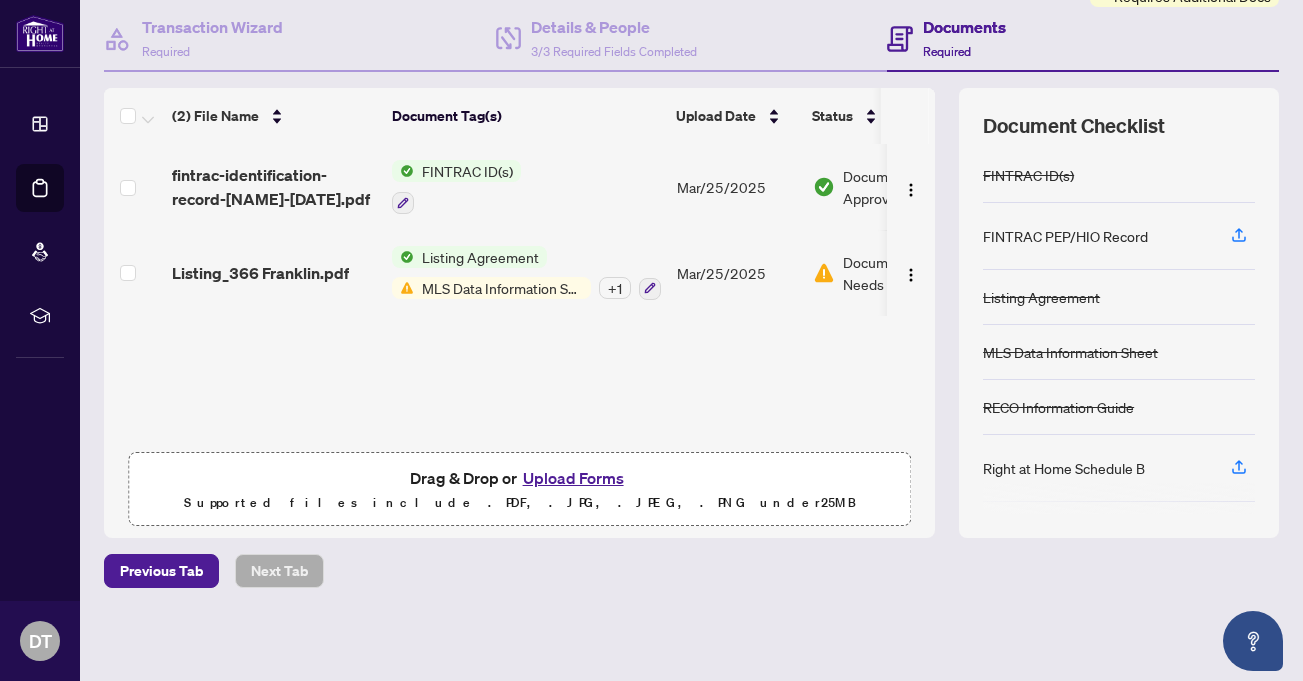 click on "MLS Data Information Sheet" at bounding box center (502, 288) 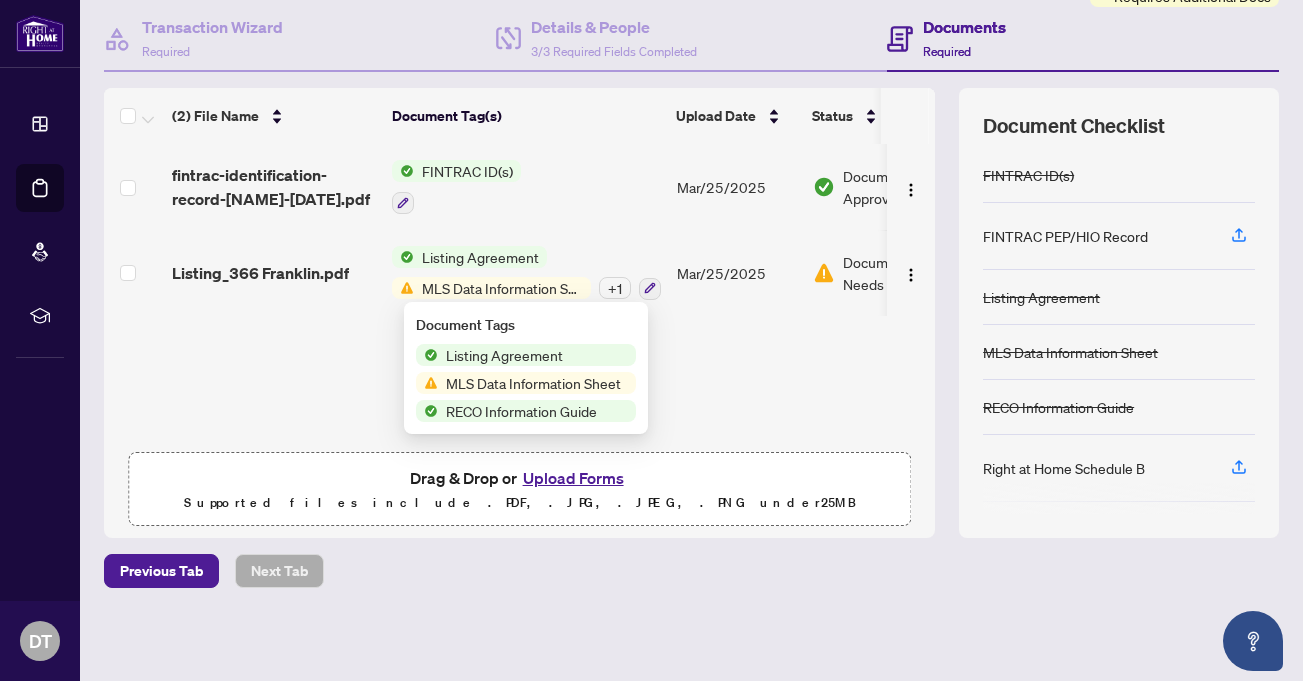 click on "MLS Data Information Sheet" at bounding box center (502, 288) 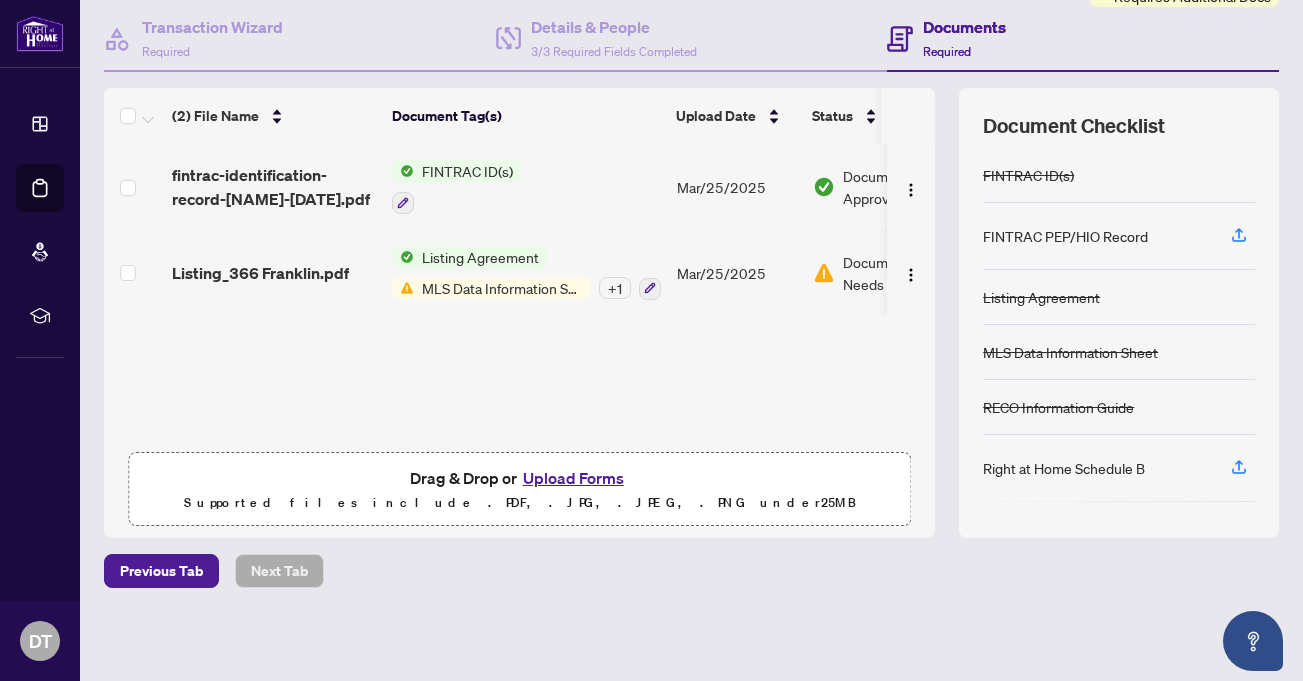 click on "Upload Forms" at bounding box center [573, 478] 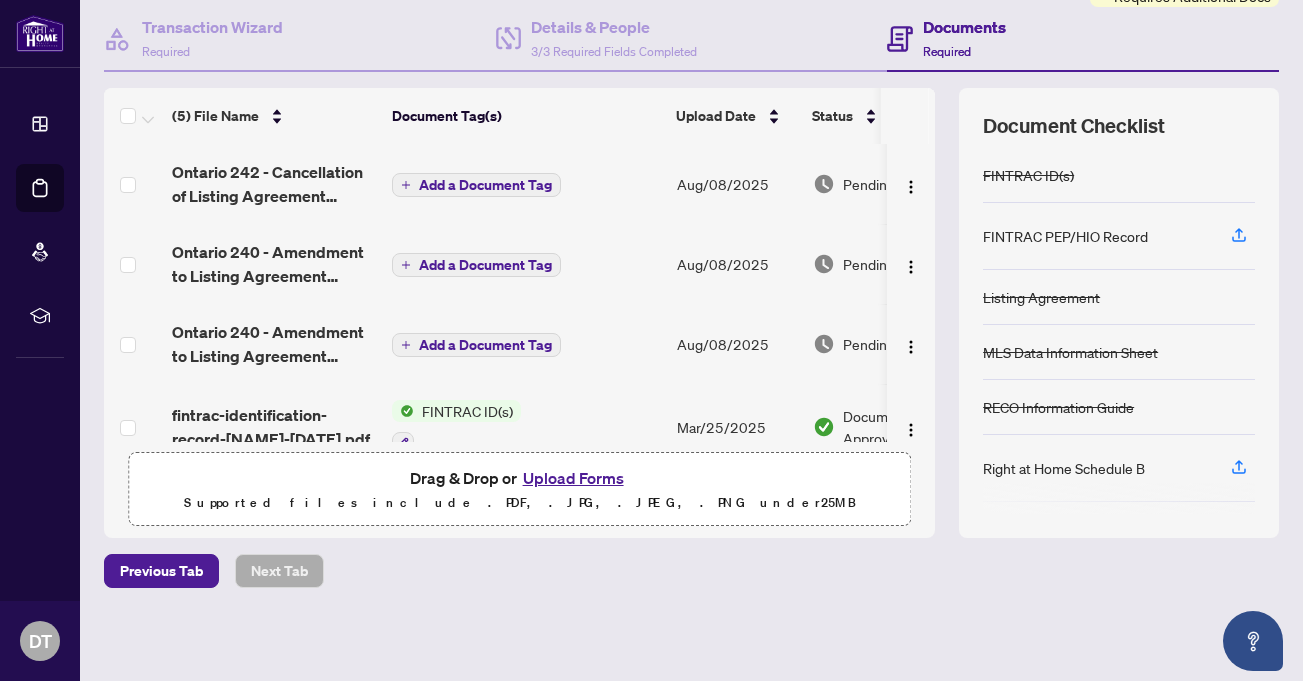 click on "Upload Forms" at bounding box center (573, 478) 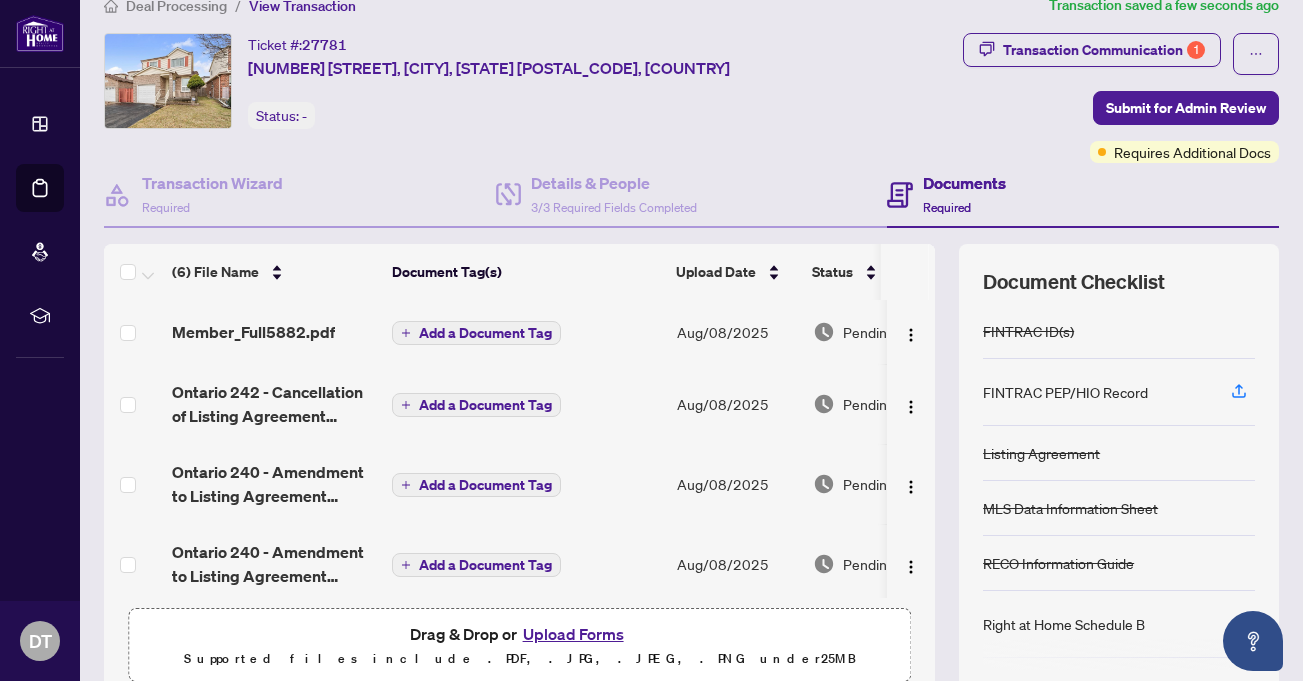 scroll, scrollTop: 0, scrollLeft: 0, axis: both 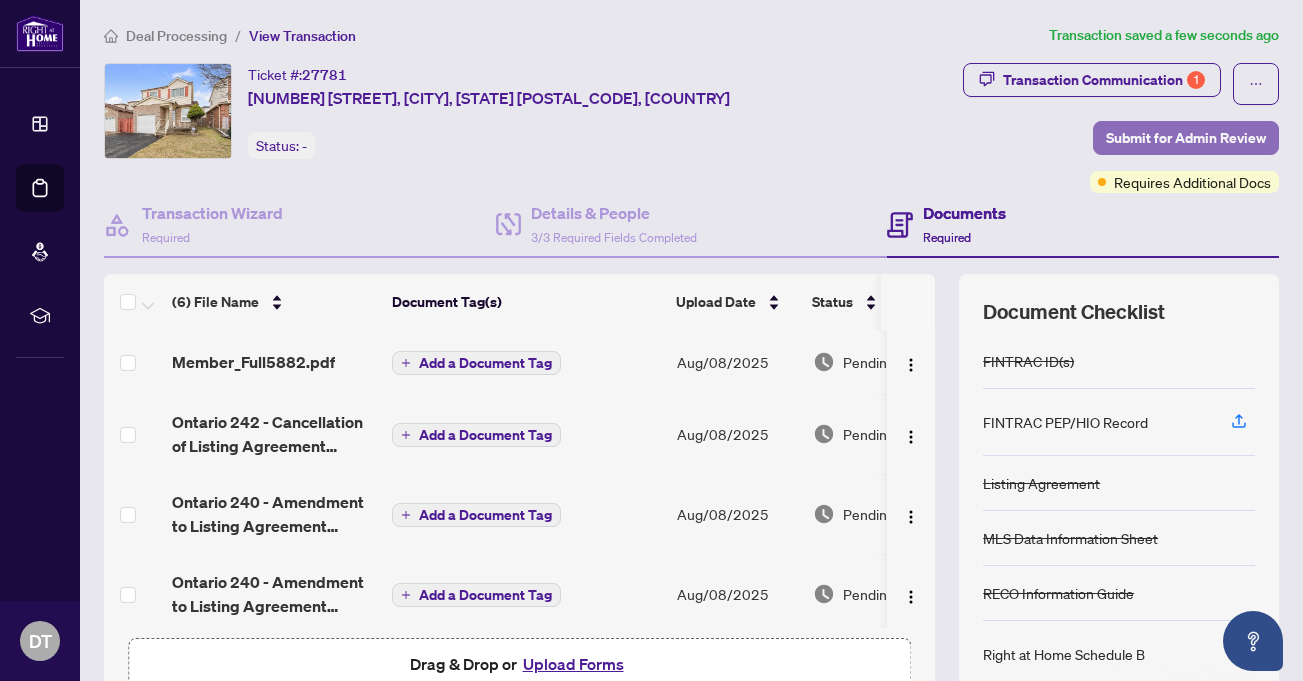 click on "Submit for Admin Review" at bounding box center [1186, 138] 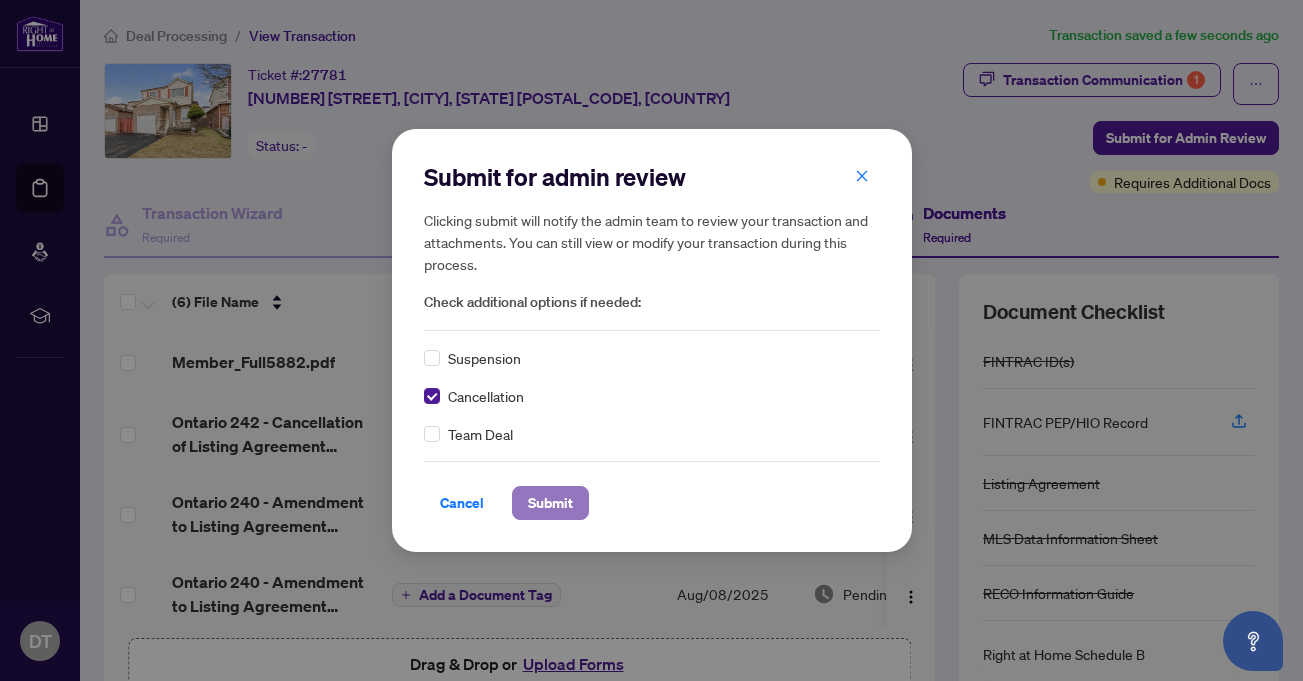 click on "Submit" at bounding box center [550, 503] 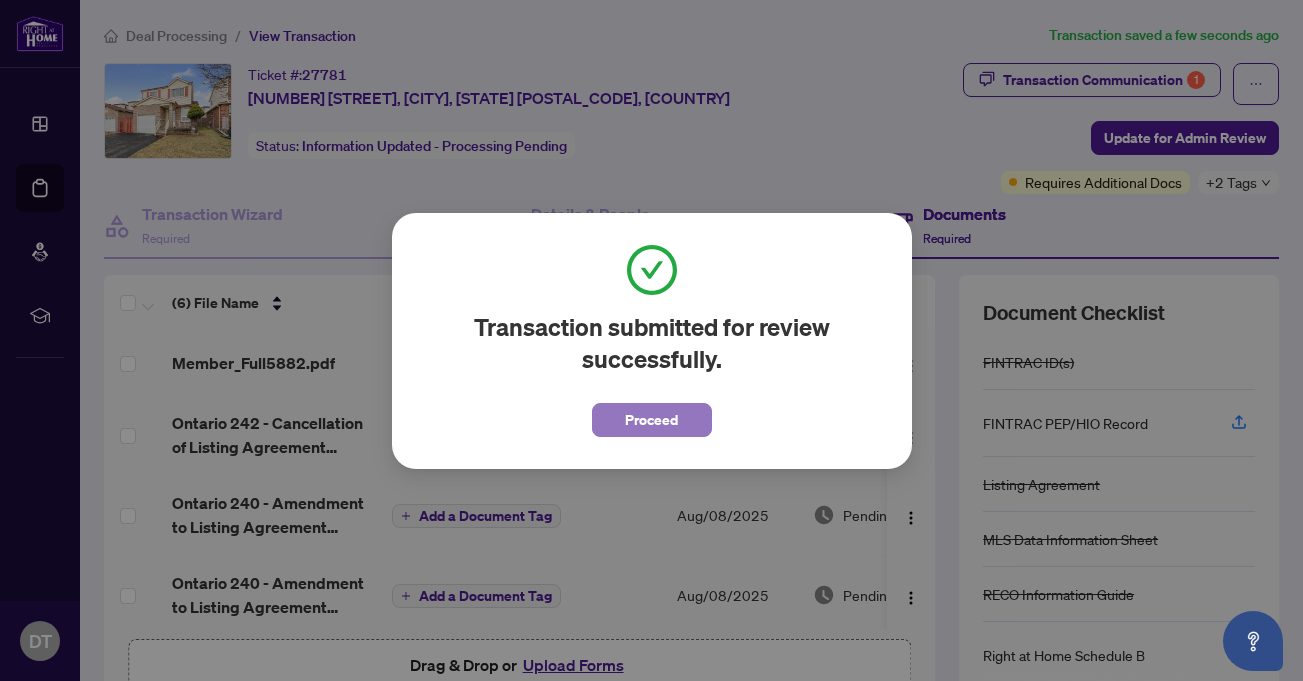 click on "Proceed" at bounding box center [651, 420] 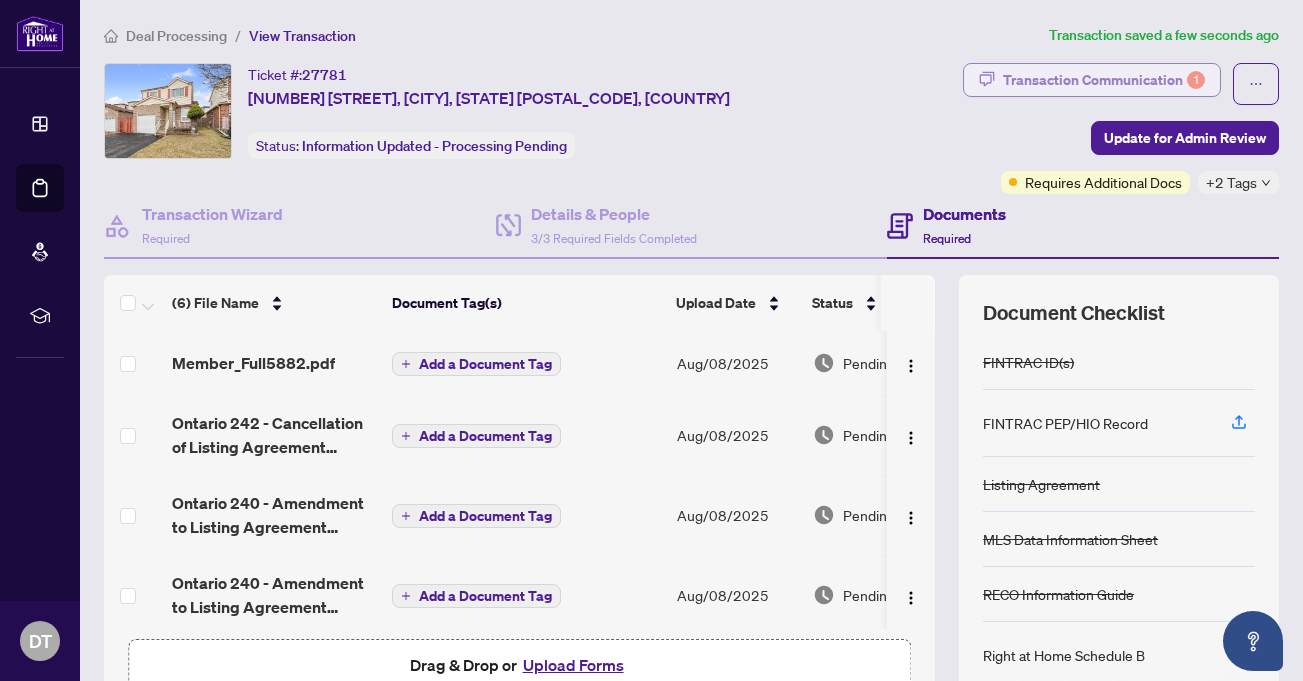 click on "Transaction Communication 1" at bounding box center [1104, 80] 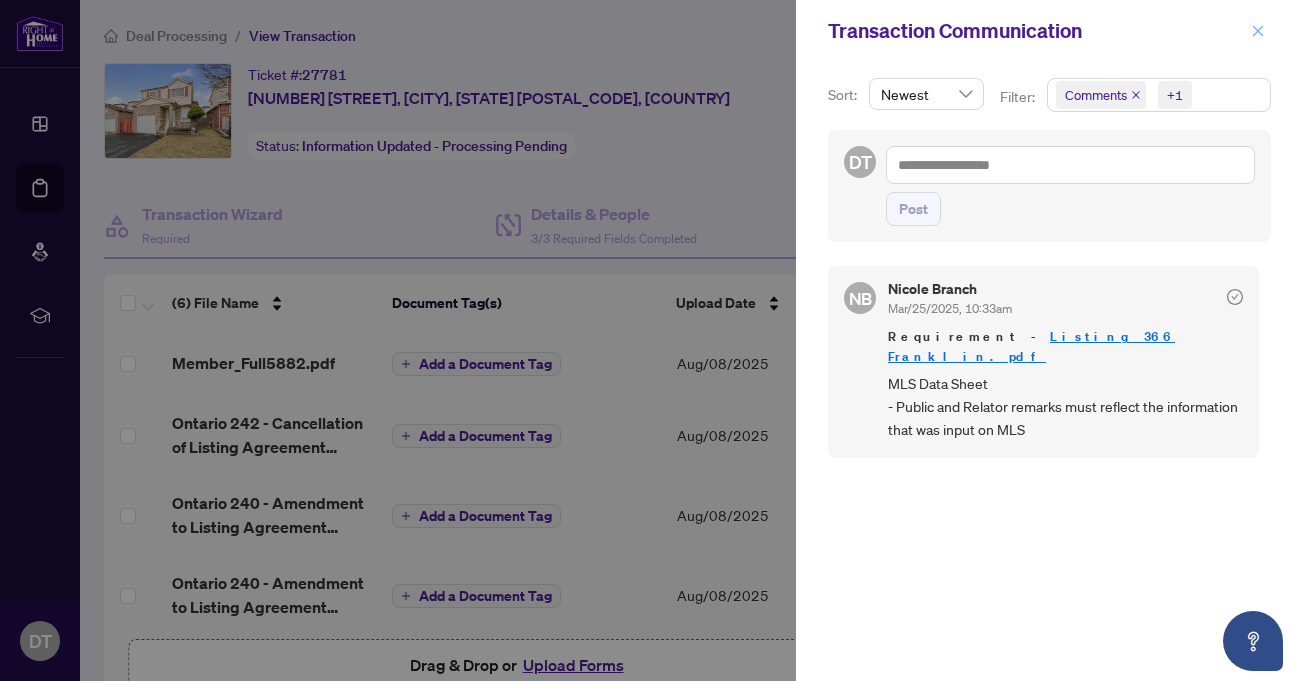 click 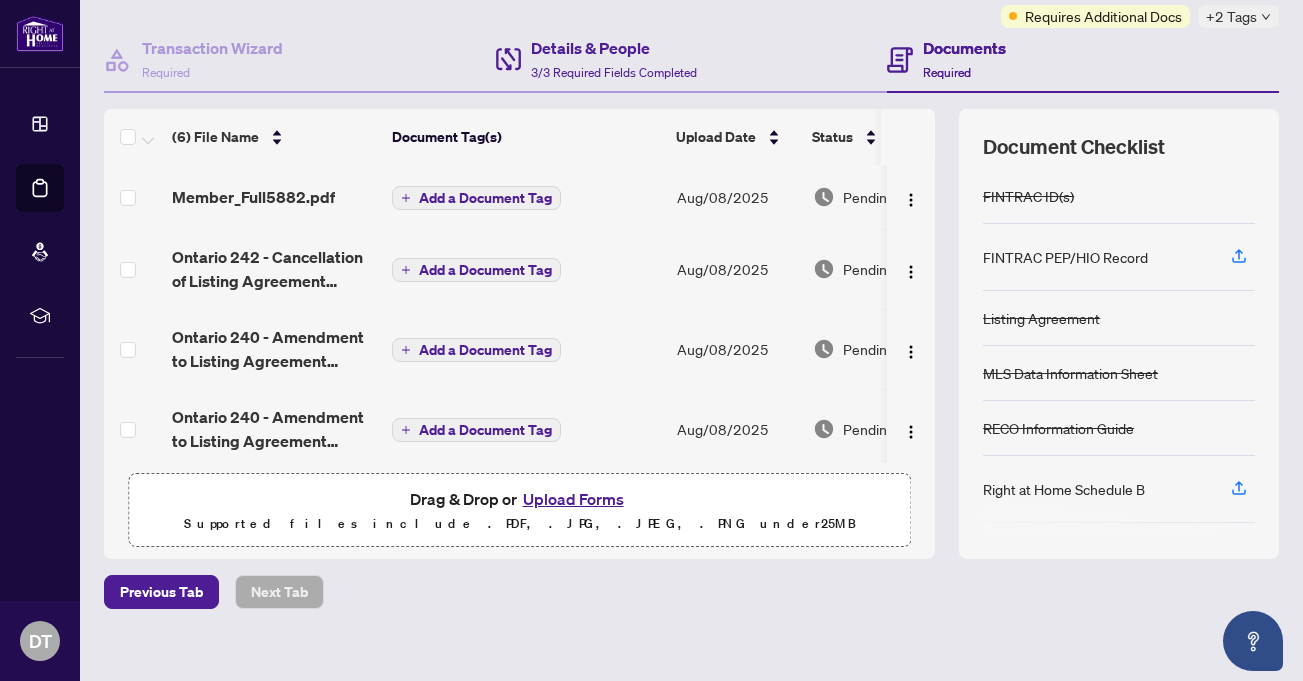 scroll, scrollTop: 187, scrollLeft: 0, axis: vertical 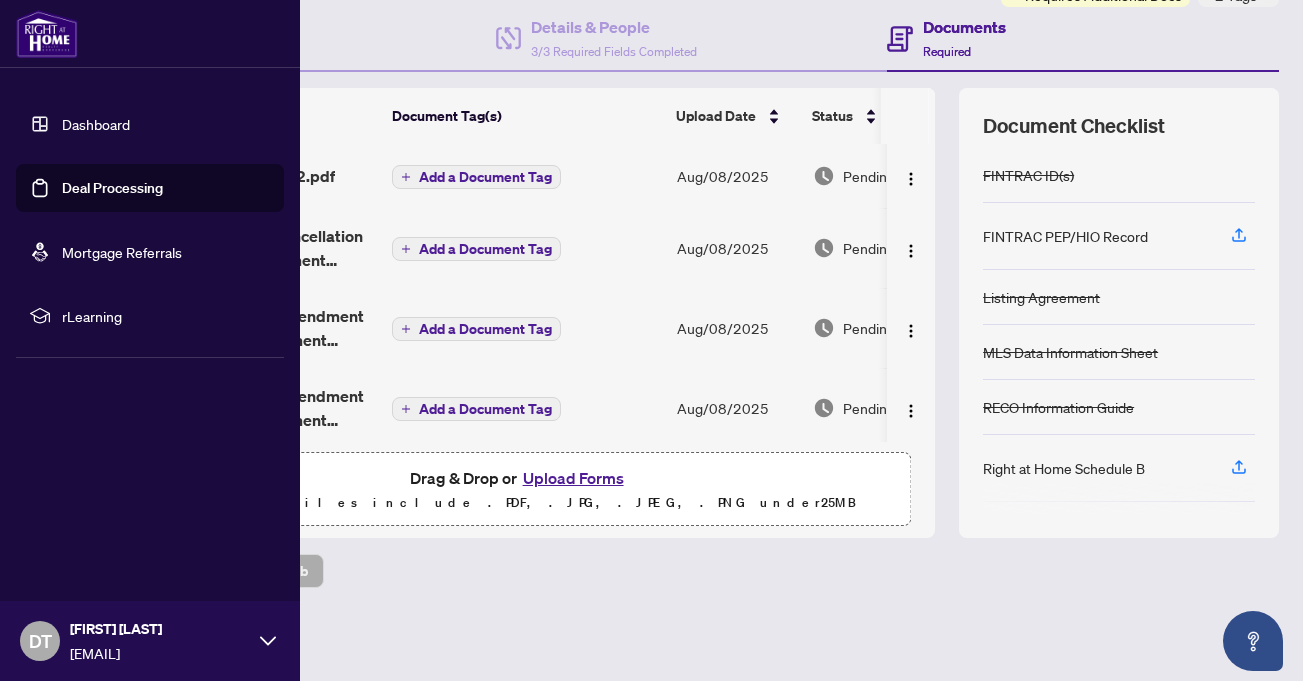 click on "Deal Processing" at bounding box center [112, 188] 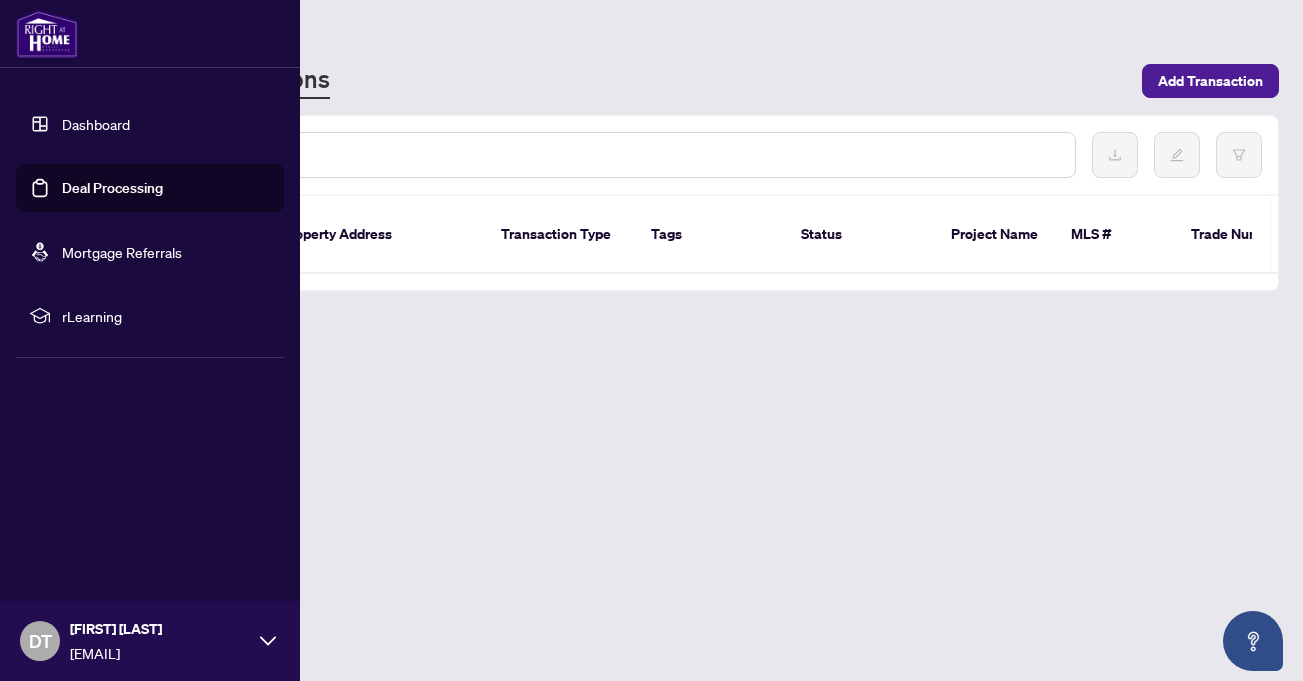 scroll, scrollTop: 0, scrollLeft: 0, axis: both 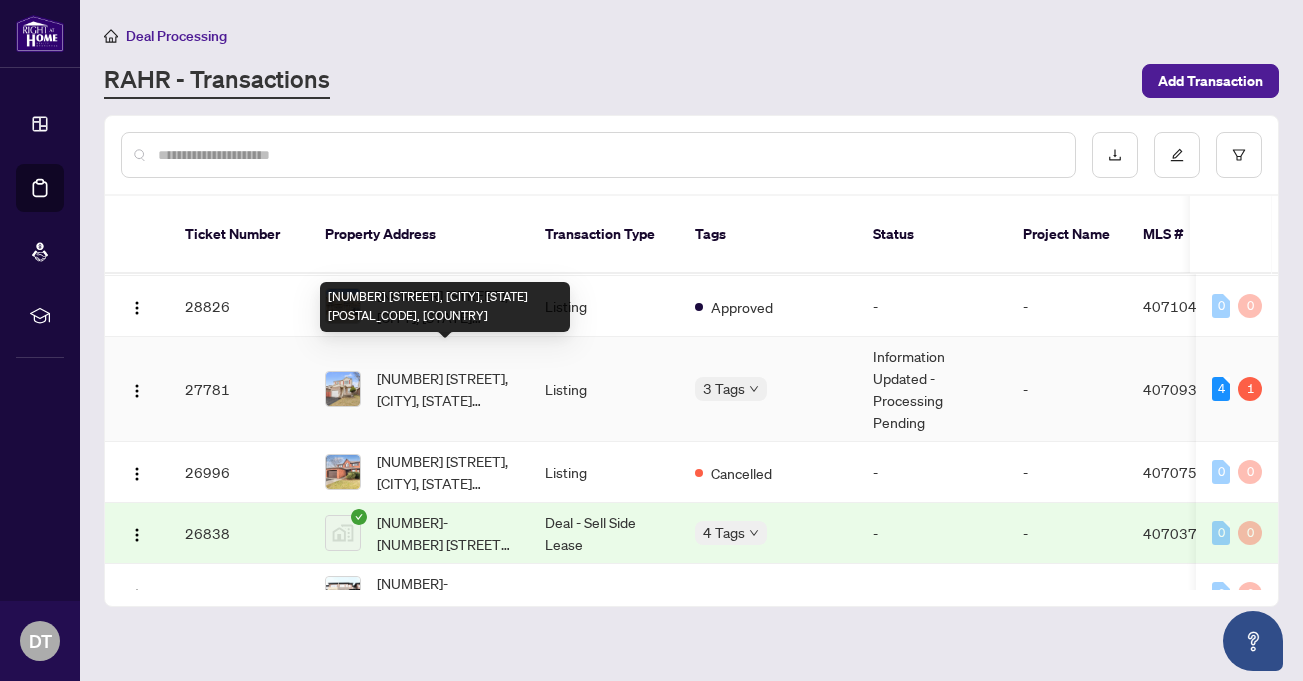 click on "[NUMBER] [STREET], [CITY], [STATE] [POSTAL_CODE], [COUNTRY]" at bounding box center [445, 389] 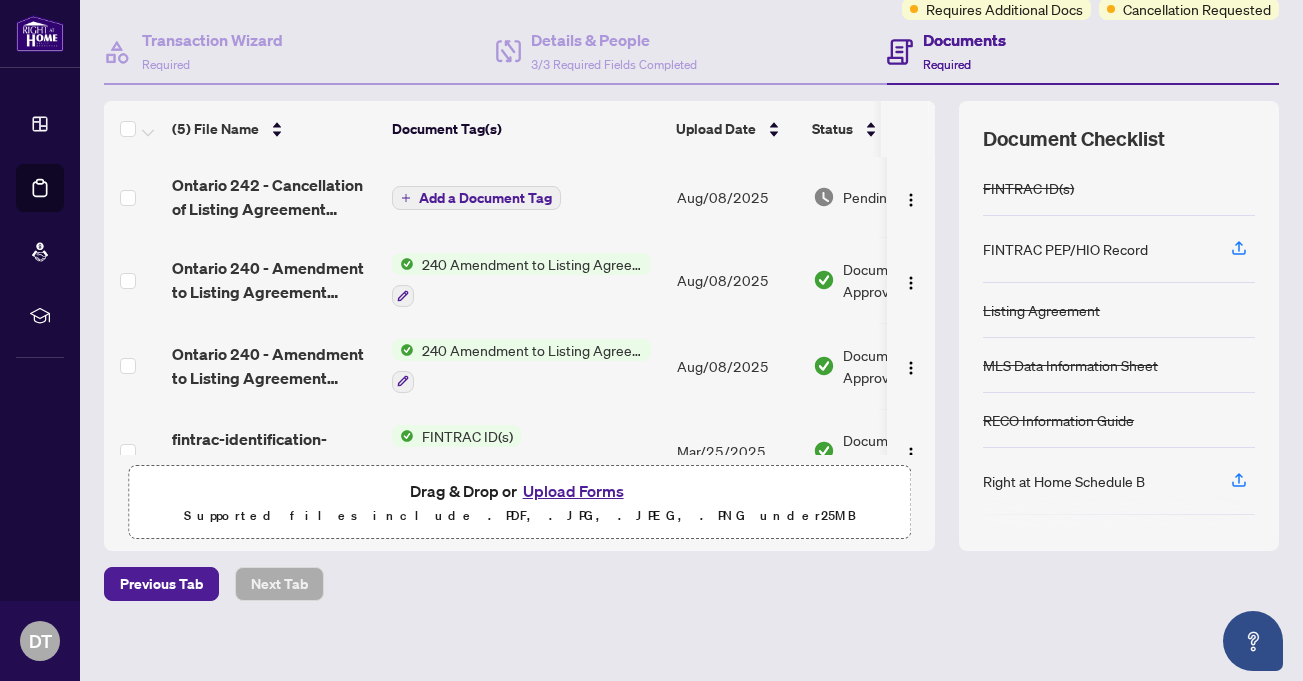 scroll, scrollTop: 186, scrollLeft: 0, axis: vertical 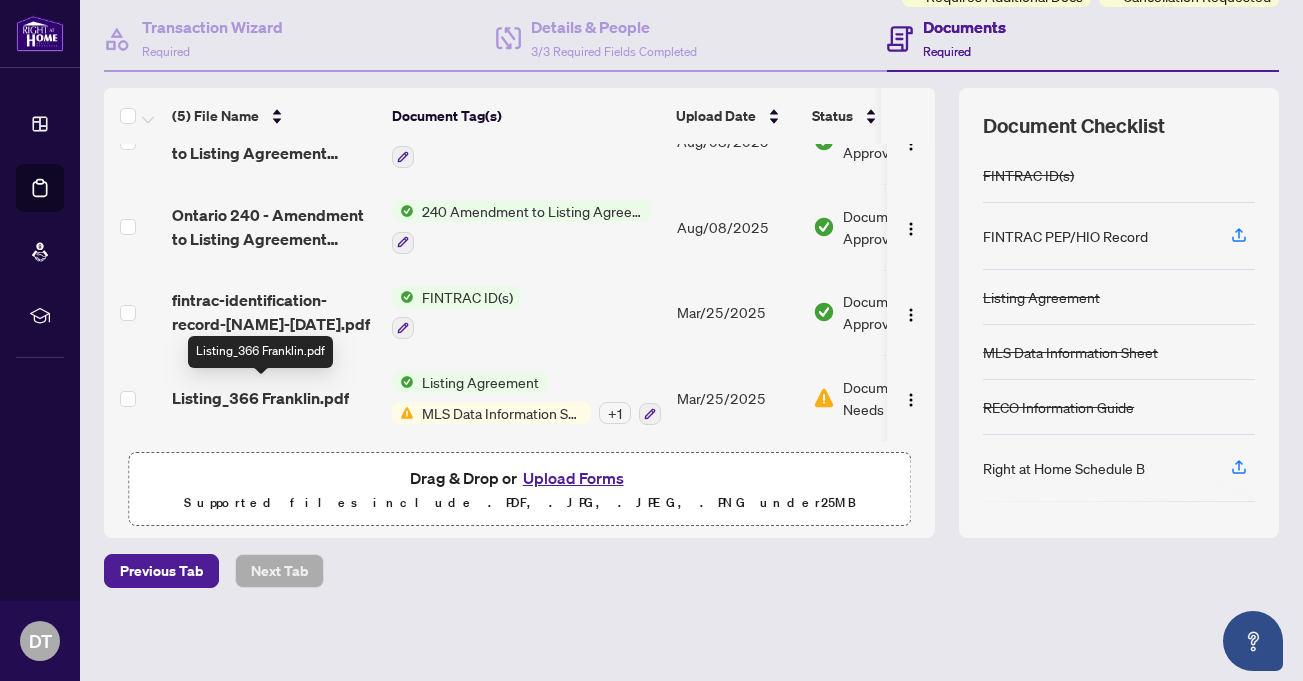 click on "Listing_366 Franklin.pdf" at bounding box center (260, 398) 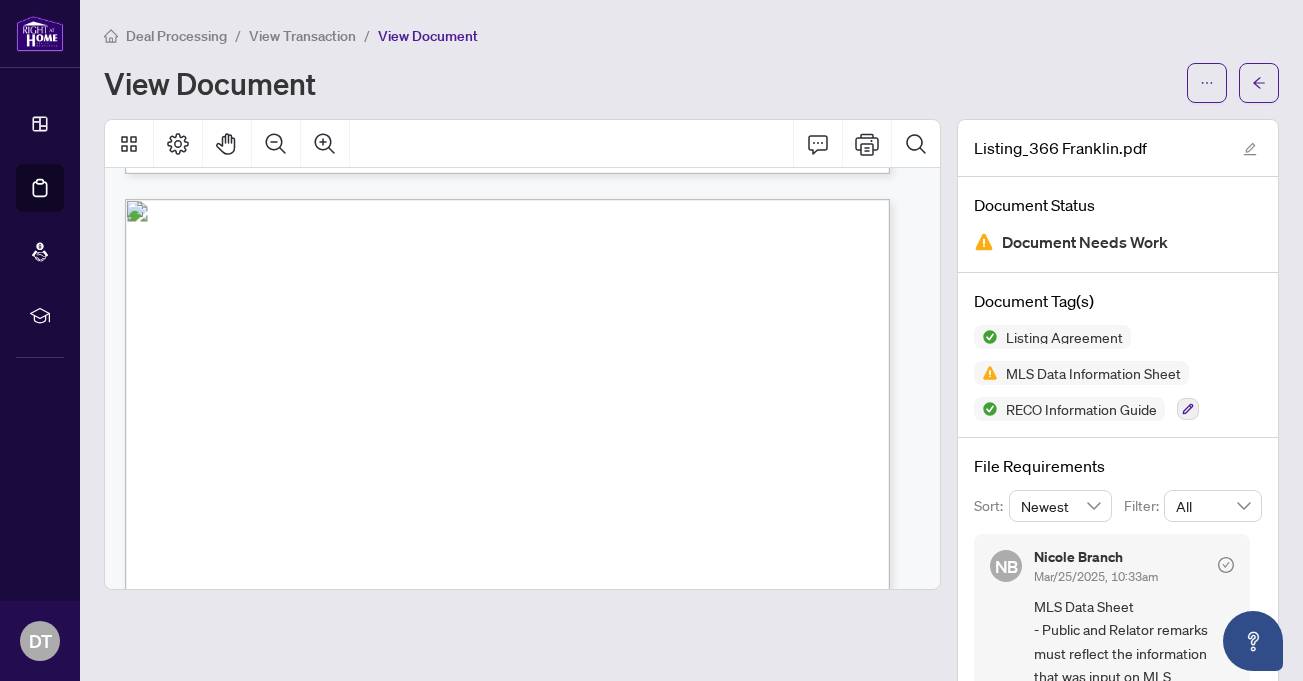 scroll, scrollTop: 14200, scrollLeft: 0, axis: vertical 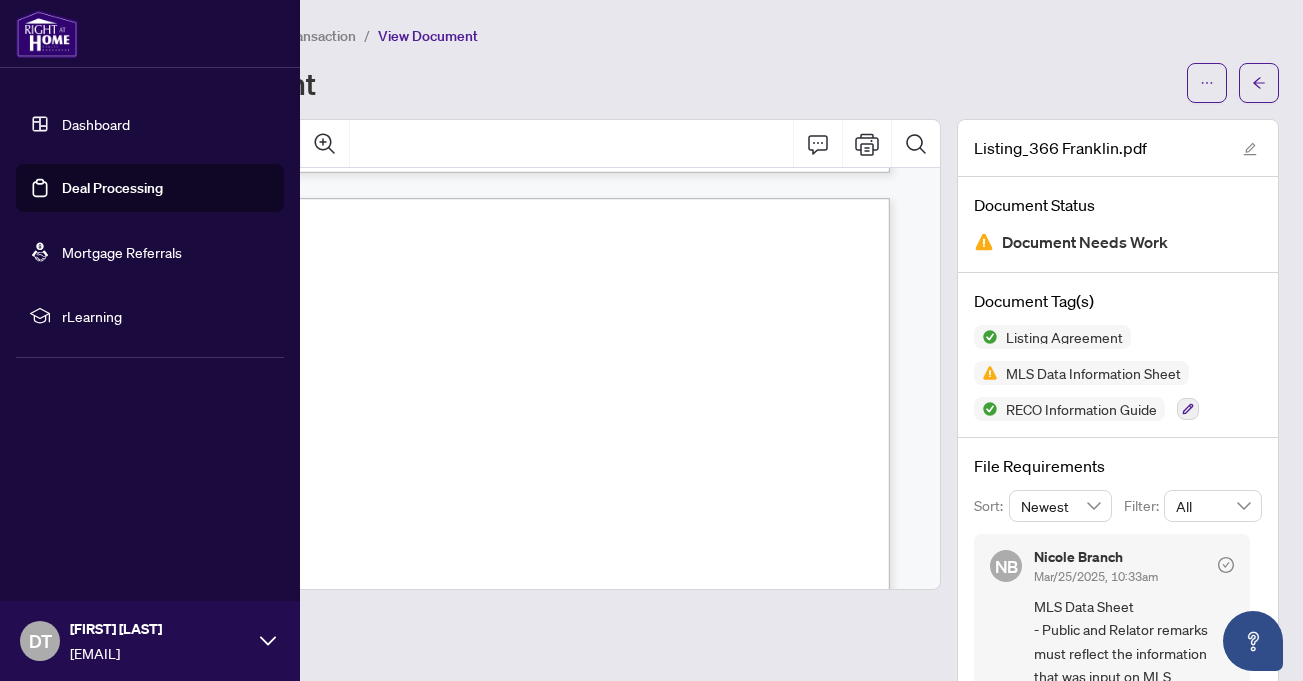 click on "Deal Processing" at bounding box center [112, 188] 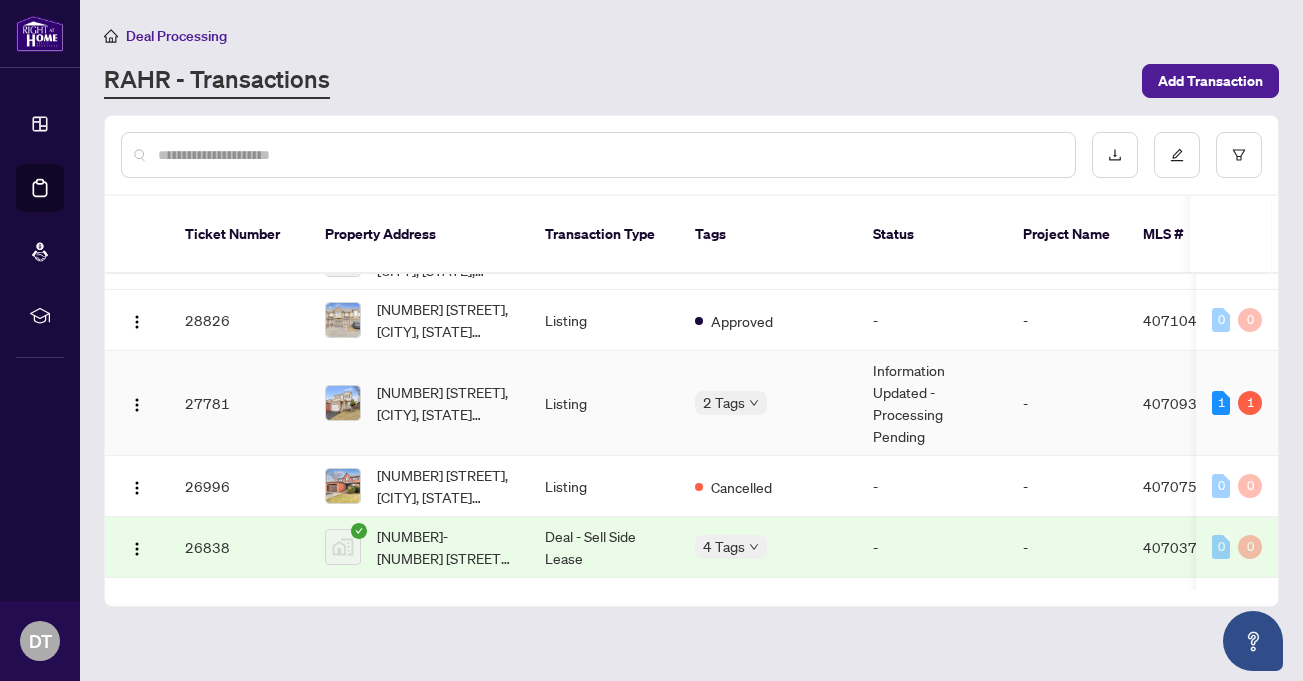 scroll, scrollTop: 867, scrollLeft: 0, axis: vertical 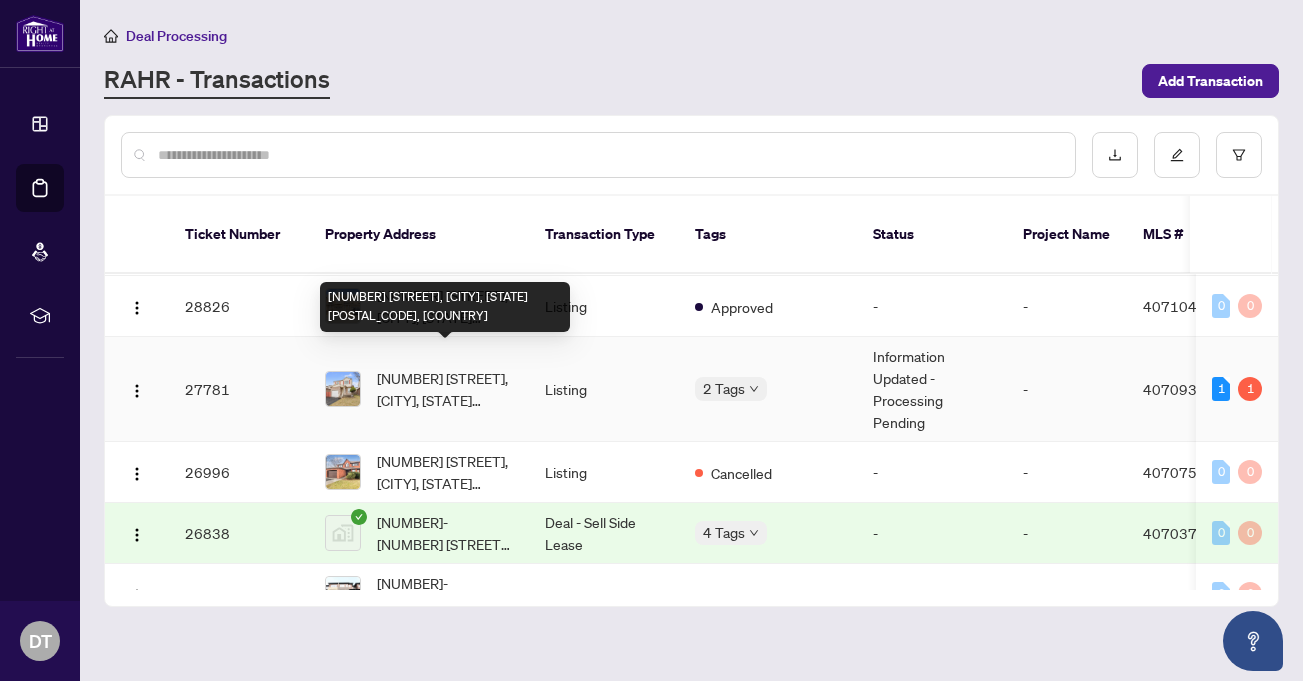 click on "[NUMBER] [STREET], [CITY], [STATE] [POSTAL_CODE], [COUNTRY]" at bounding box center (445, 389) 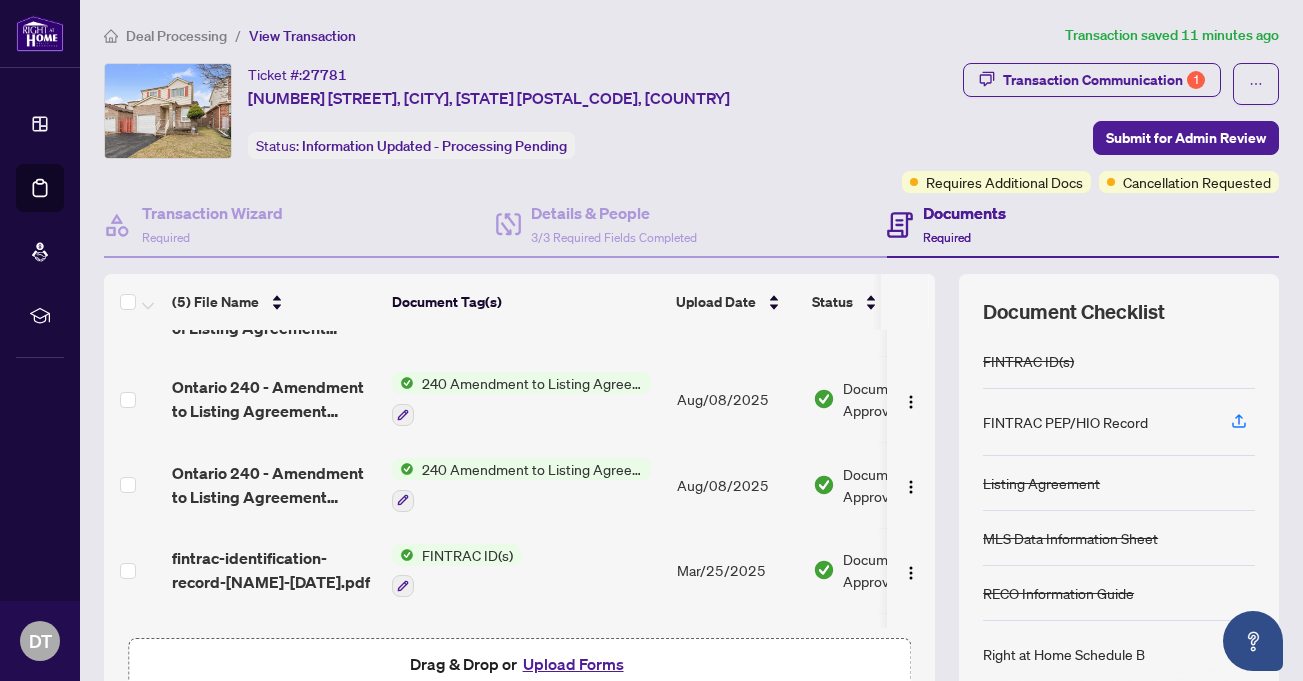 scroll, scrollTop: 130, scrollLeft: 0, axis: vertical 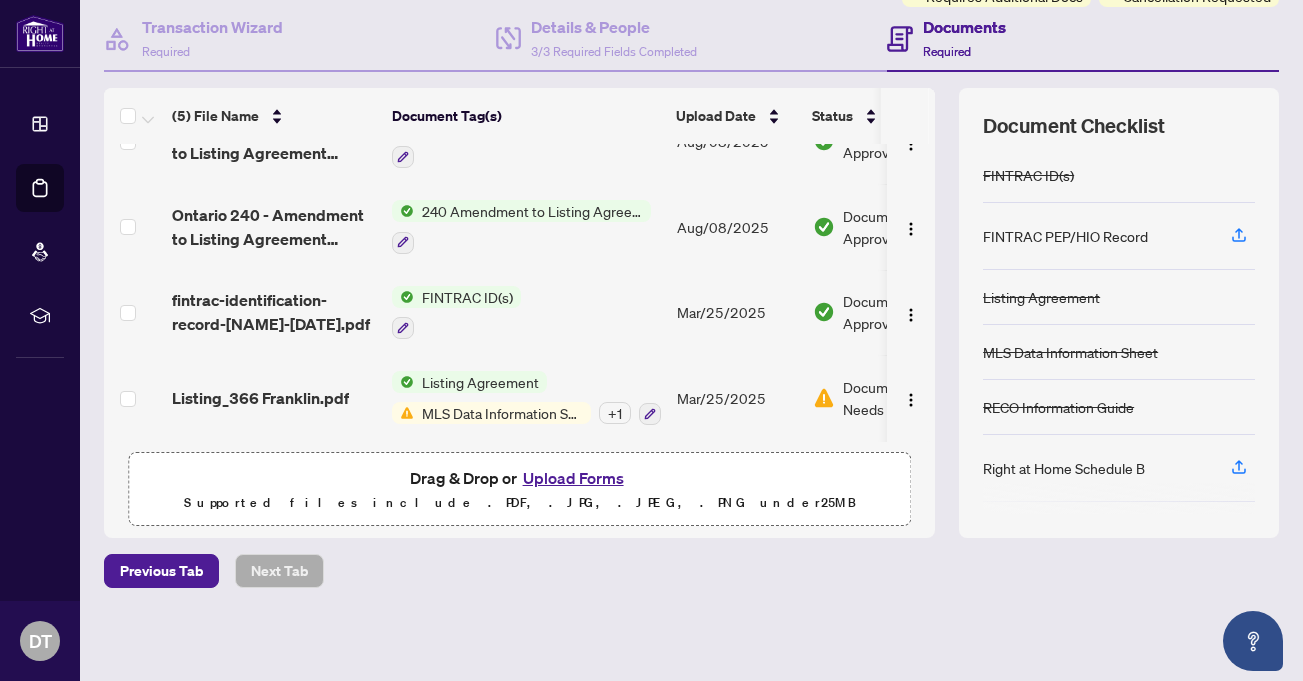 click on "Upload Forms" at bounding box center (573, 478) 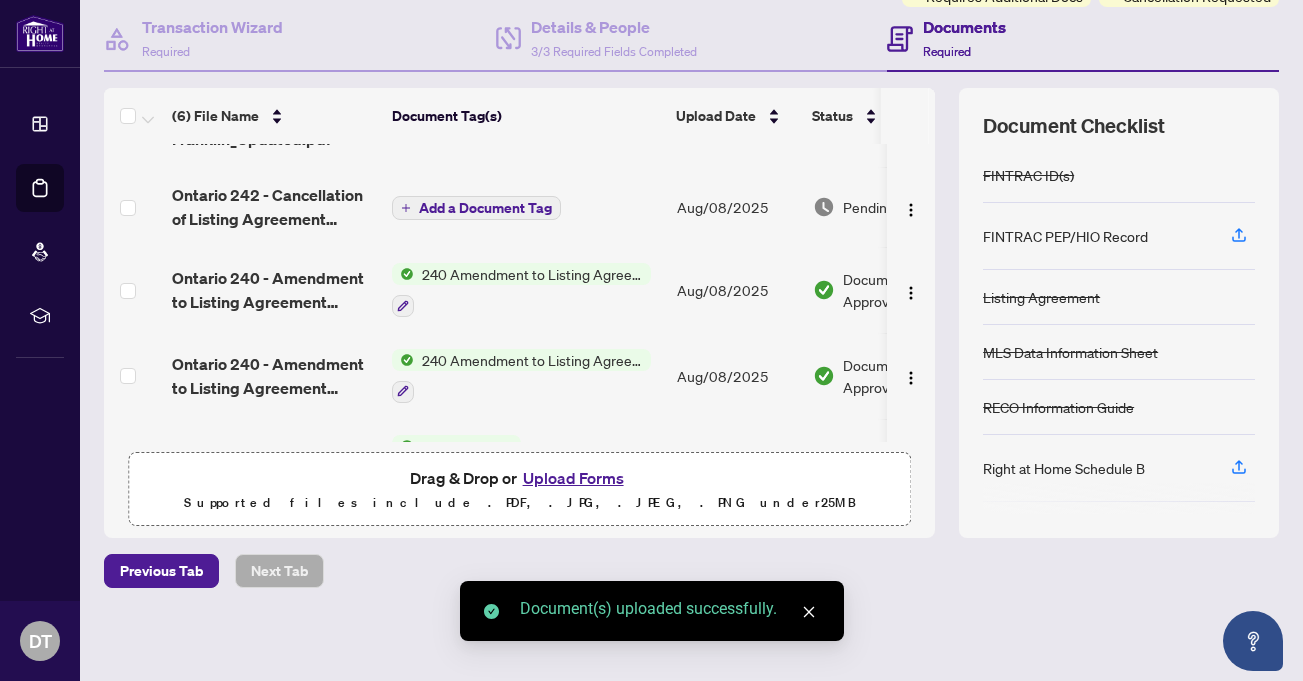 scroll, scrollTop: 0, scrollLeft: 0, axis: both 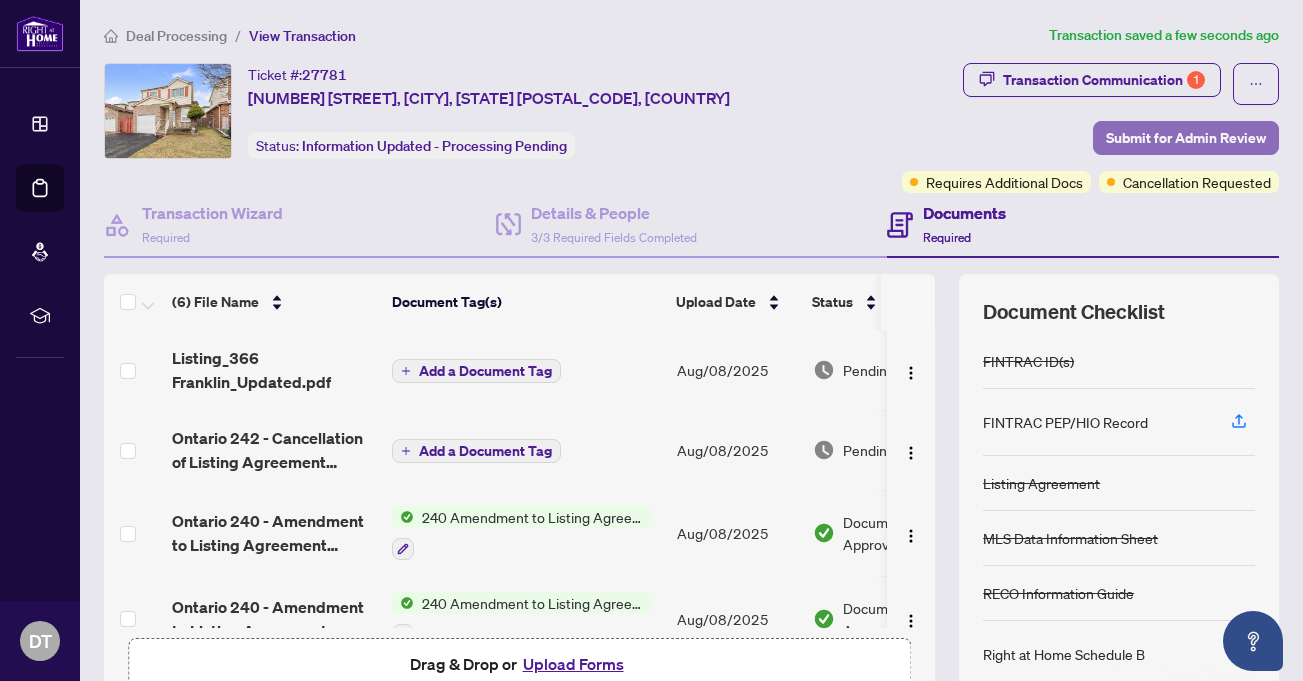 click on "Submit for Admin Review" at bounding box center (1186, 138) 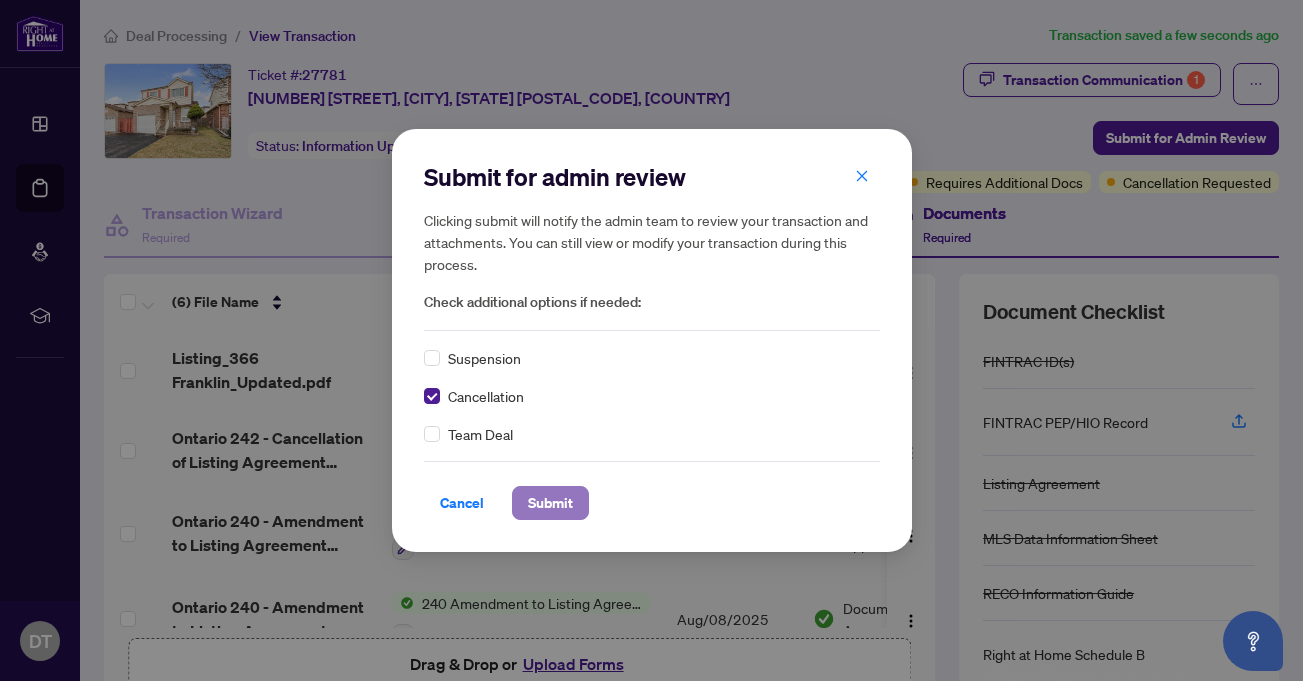 click on "Submit" at bounding box center (550, 503) 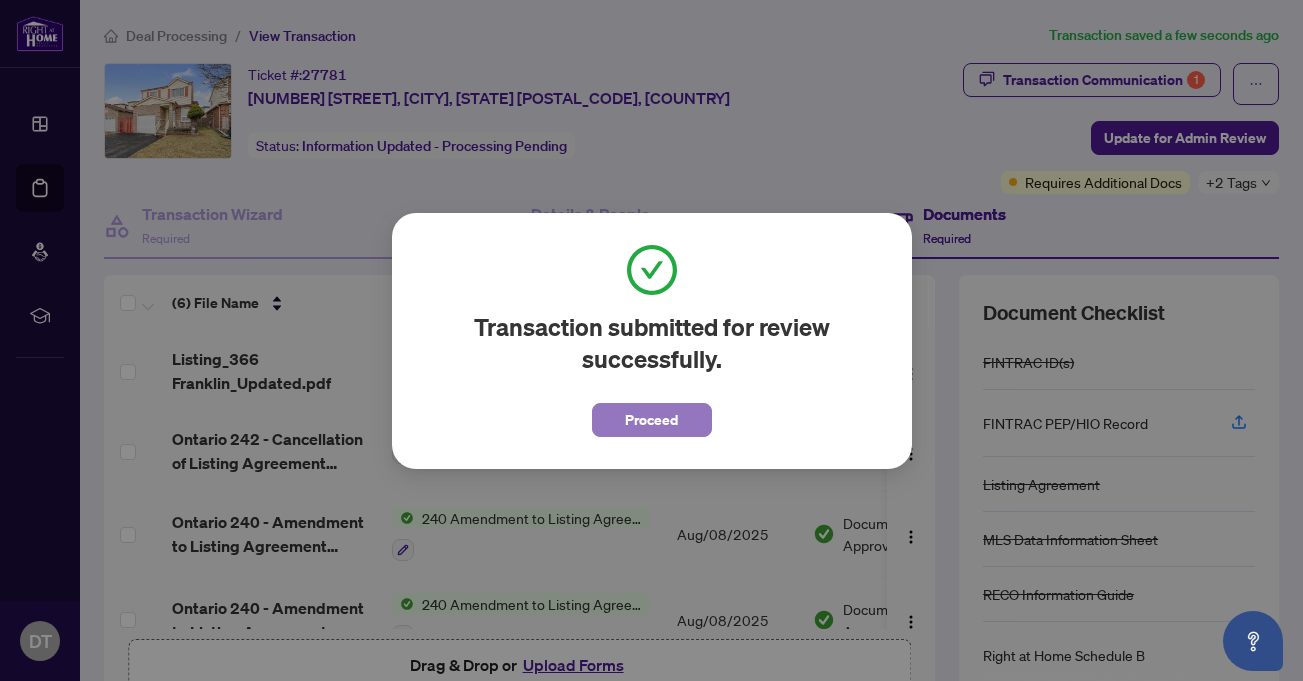 click on "Proceed" at bounding box center (651, 420) 